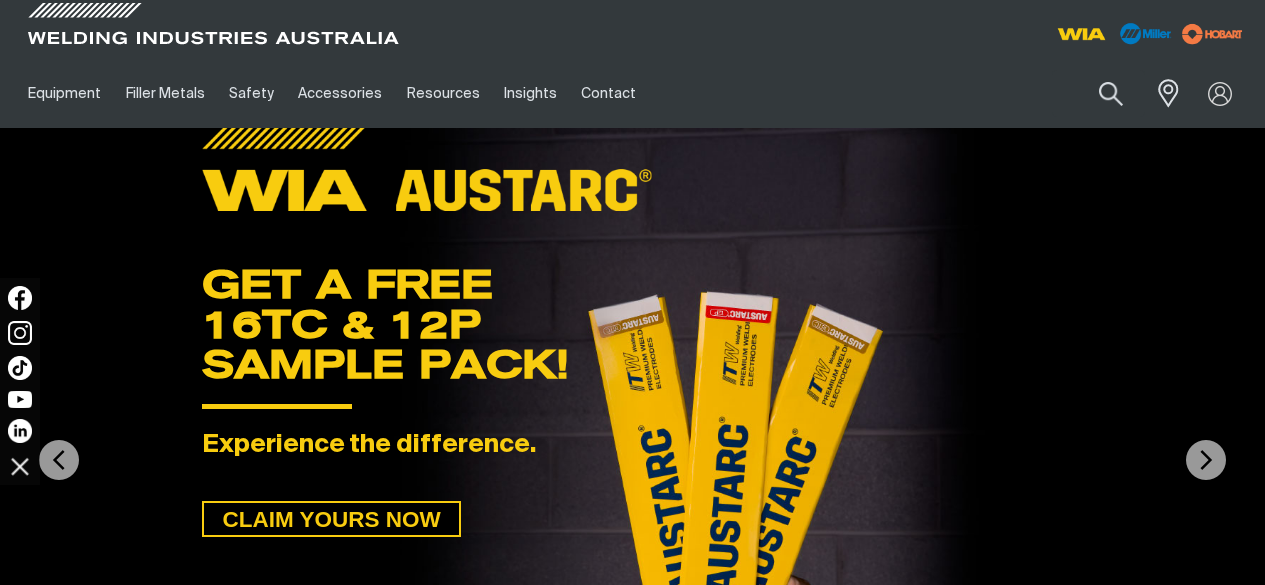 scroll, scrollTop: 0, scrollLeft: 0, axis: both 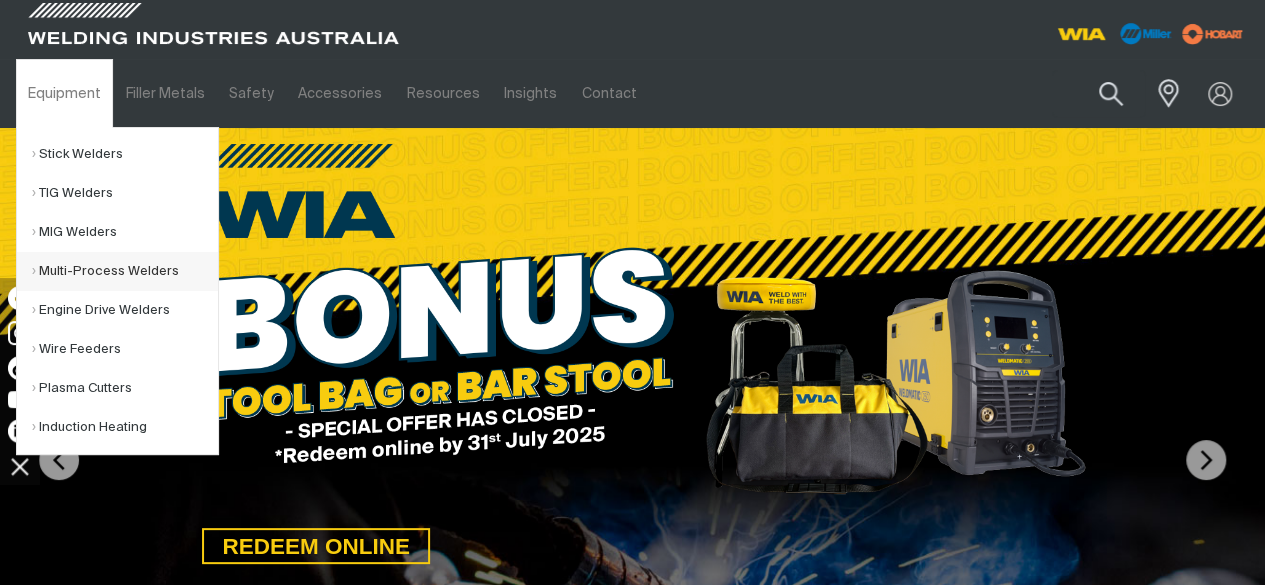 click on "Multi-Process Welders" at bounding box center [125, 271] 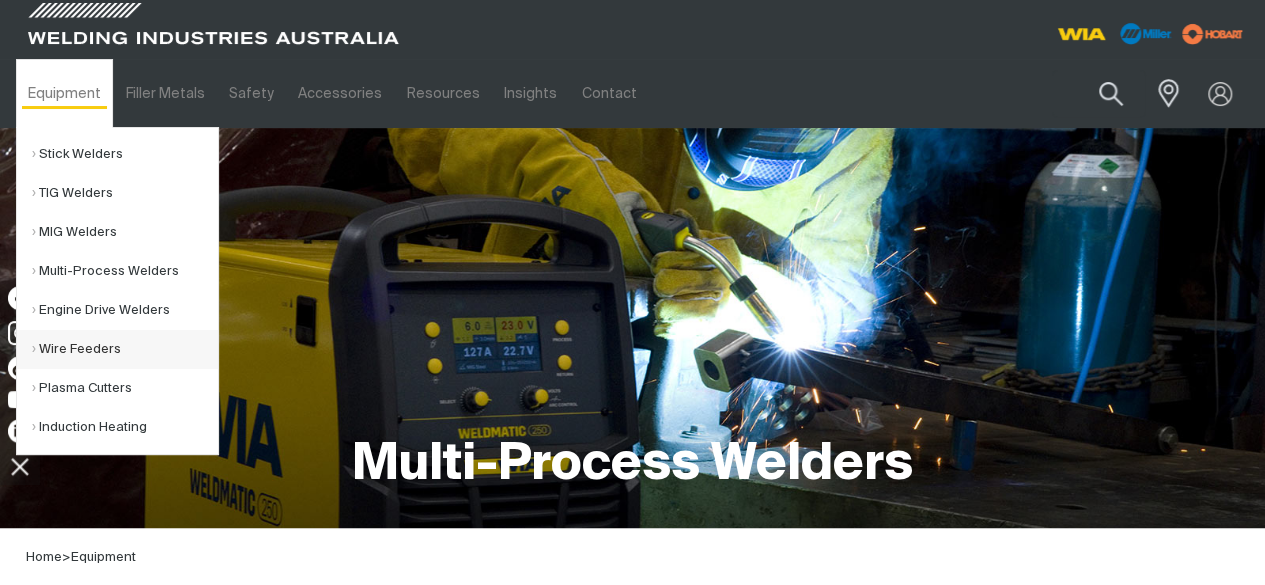 click on "Wire Feeders" at bounding box center (125, 349) 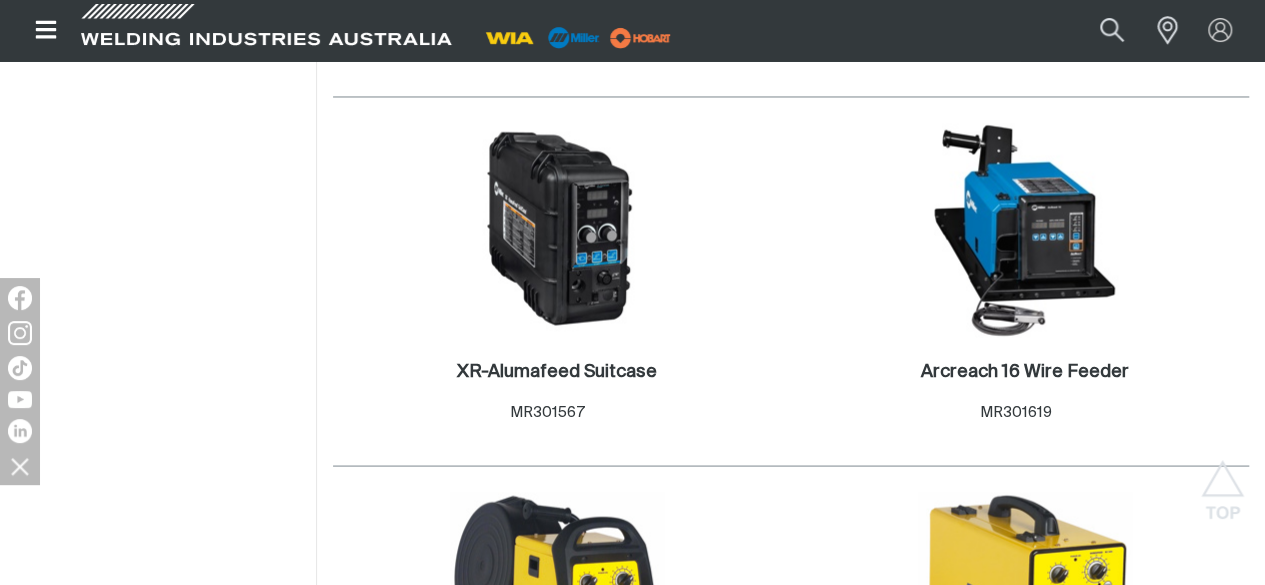 scroll, scrollTop: 1716, scrollLeft: 0, axis: vertical 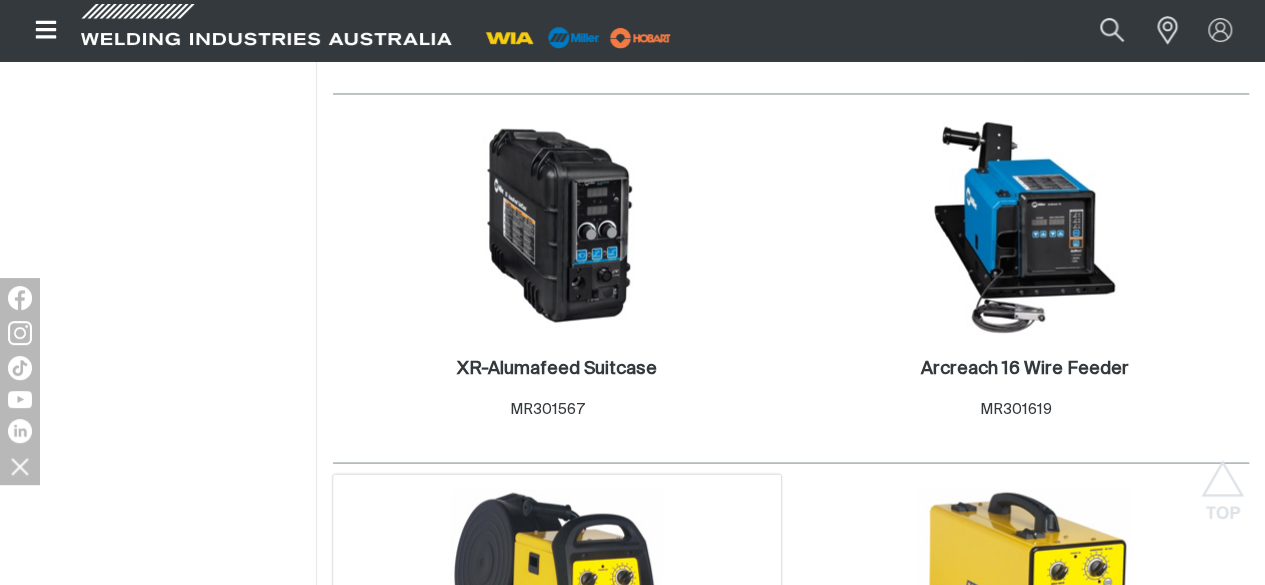 click at bounding box center [557, 596] 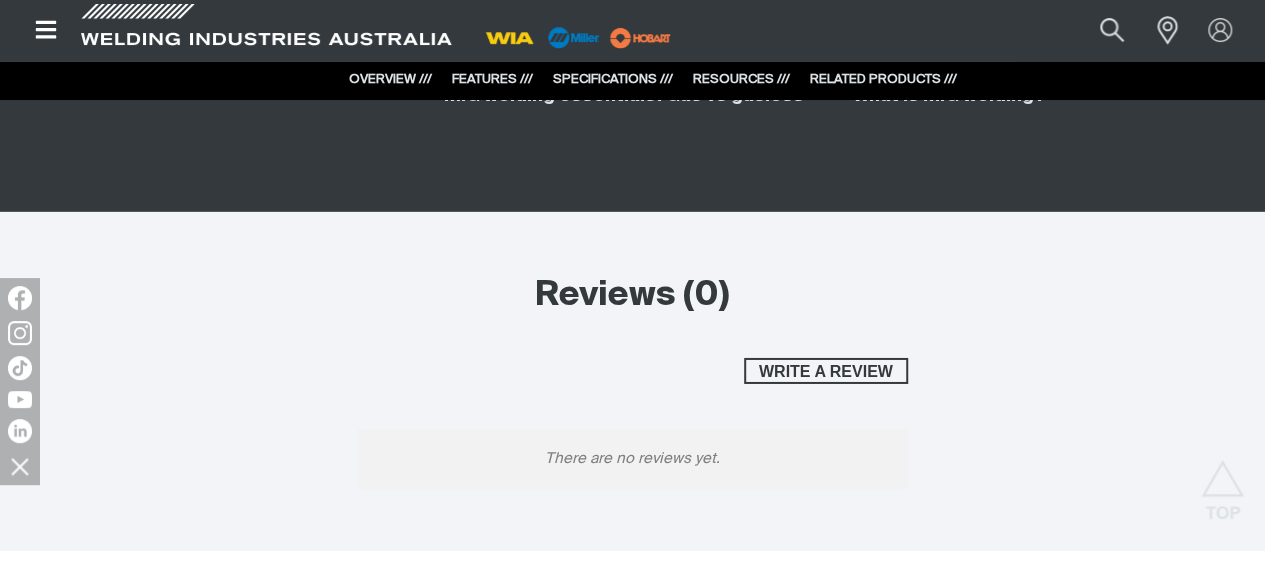 scroll, scrollTop: 3214, scrollLeft: 0, axis: vertical 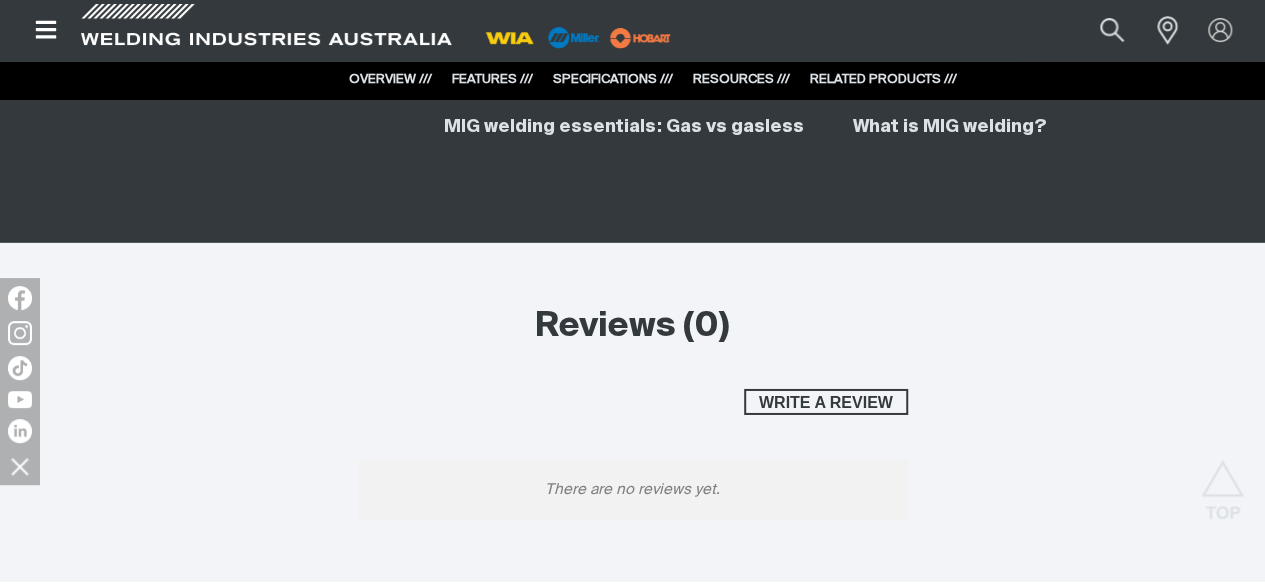 click on "W65 Wirefeeder Spec Sheet" at bounding box center (215, -77) 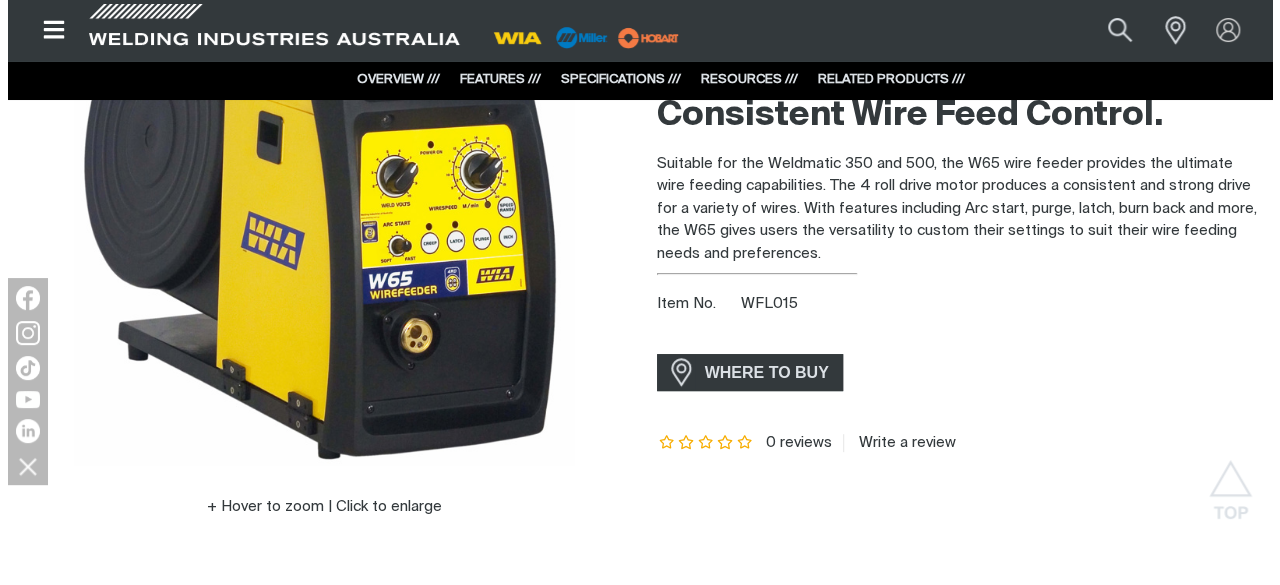 scroll, scrollTop: 210, scrollLeft: 0, axis: vertical 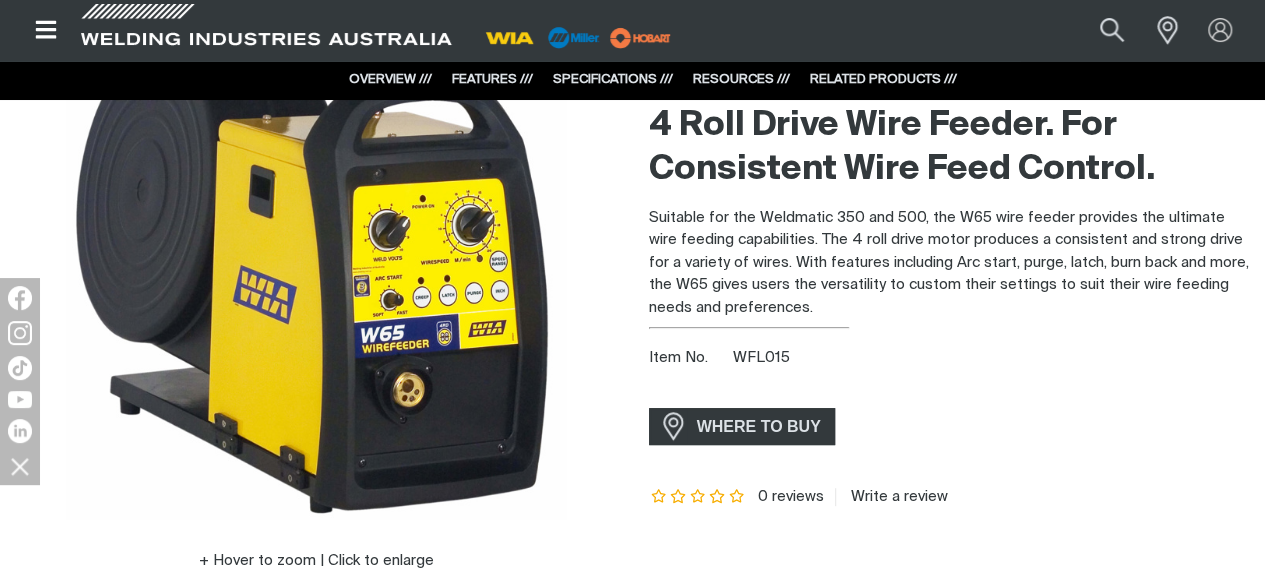 click at bounding box center [316, 269] 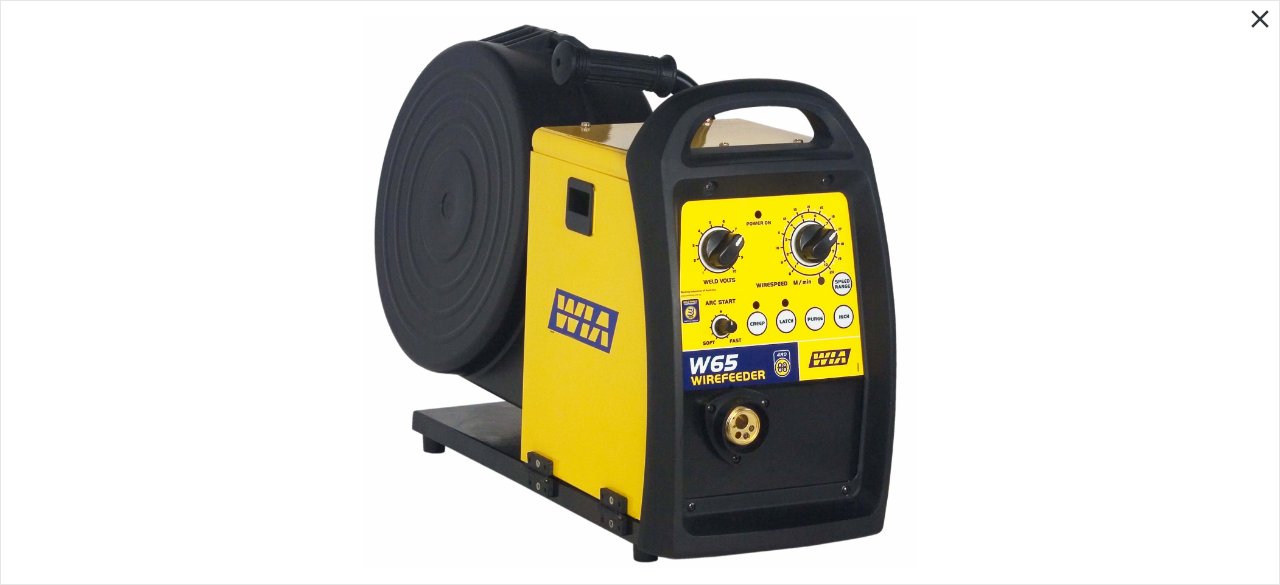 click at bounding box center [640, 293] 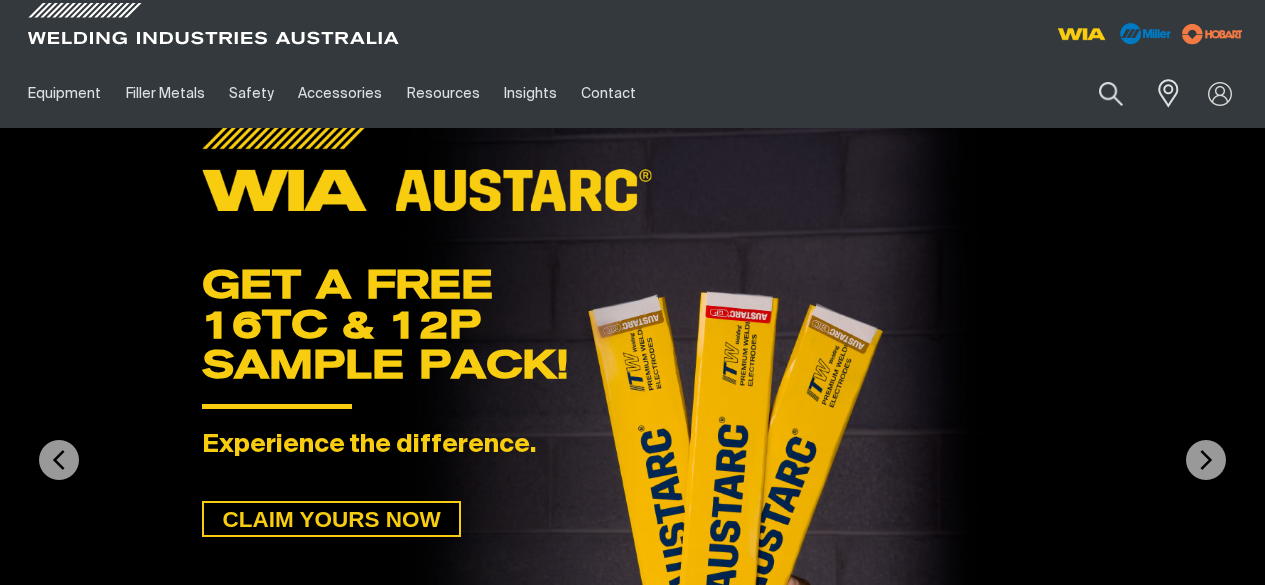 click on "Equipment" at bounding box center (64, 93) 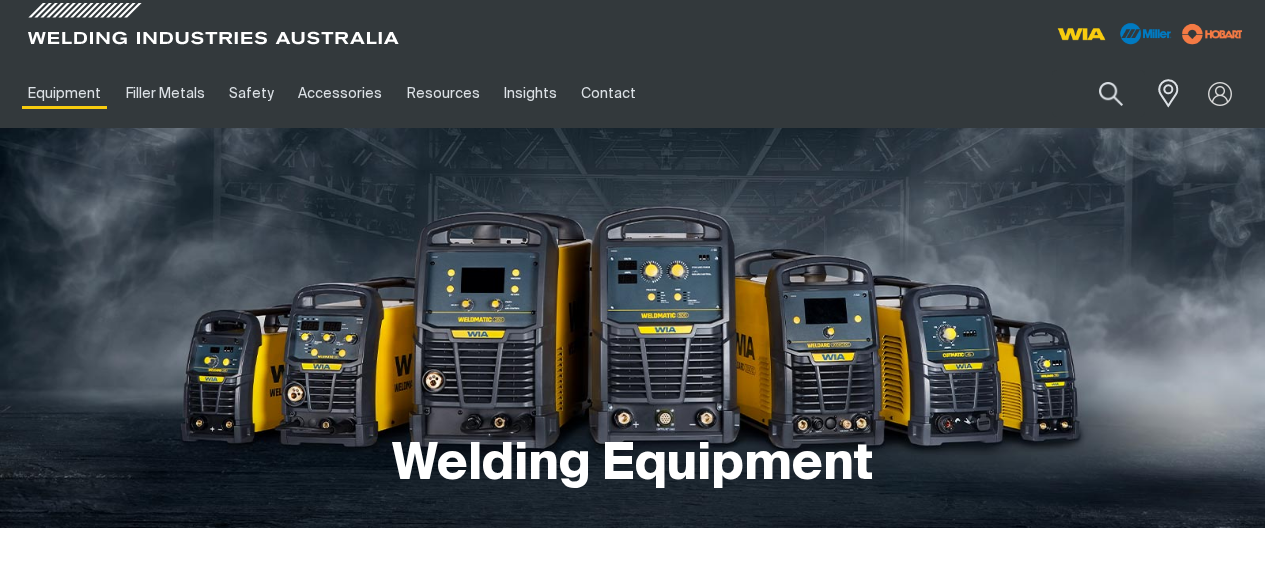 scroll, scrollTop: 0, scrollLeft: 0, axis: both 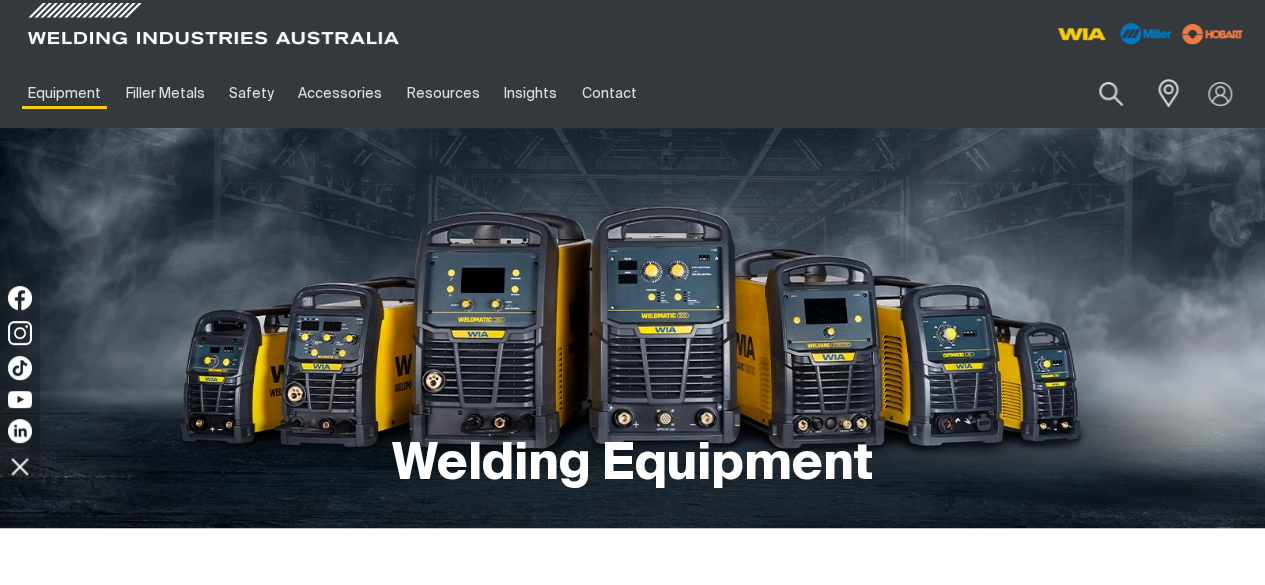 click on "Equipment" at bounding box center [64, 93] 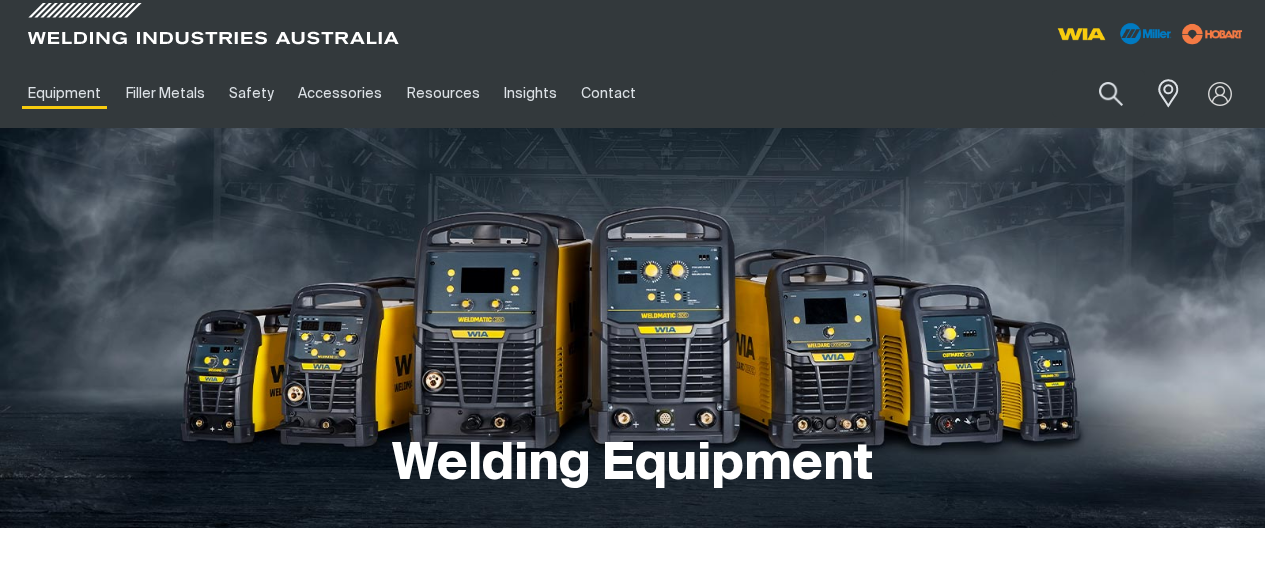 scroll, scrollTop: 0, scrollLeft: 0, axis: both 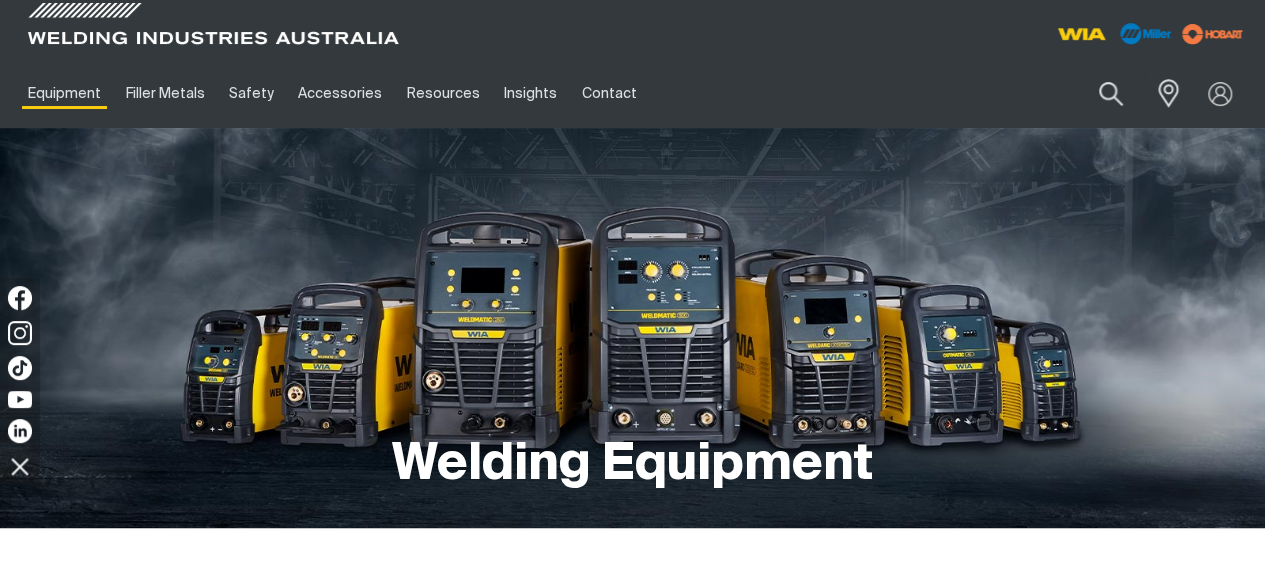 click on "Equipment" at bounding box center (64, 93) 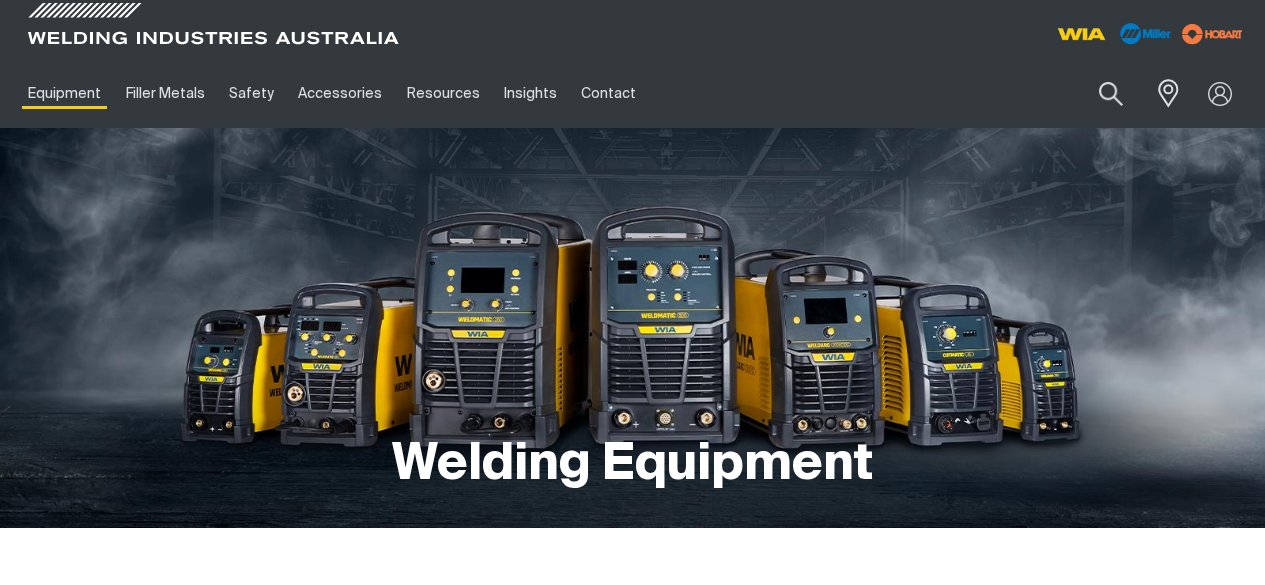 scroll, scrollTop: 0, scrollLeft: 0, axis: both 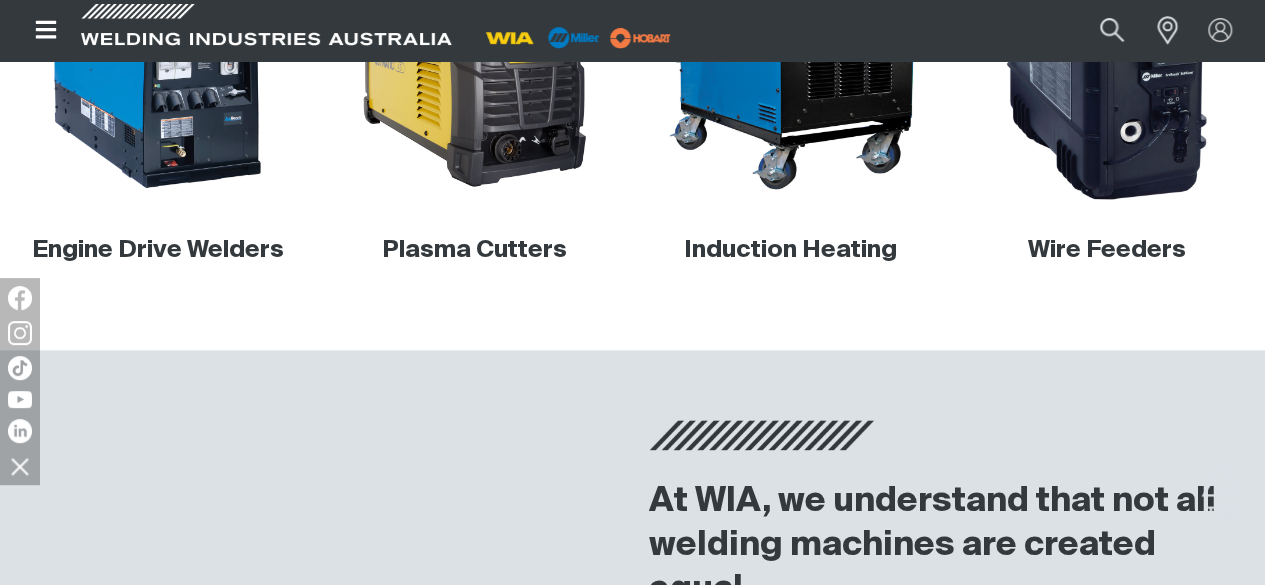 click at bounding box center (1107, 58) 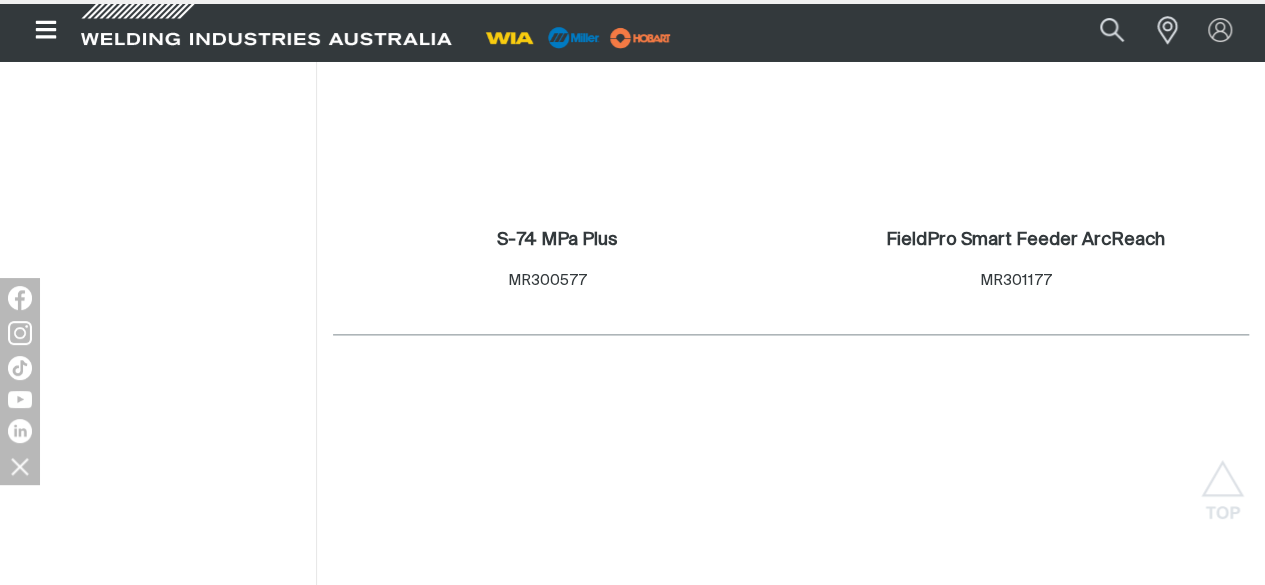 scroll, scrollTop: 0, scrollLeft: 0, axis: both 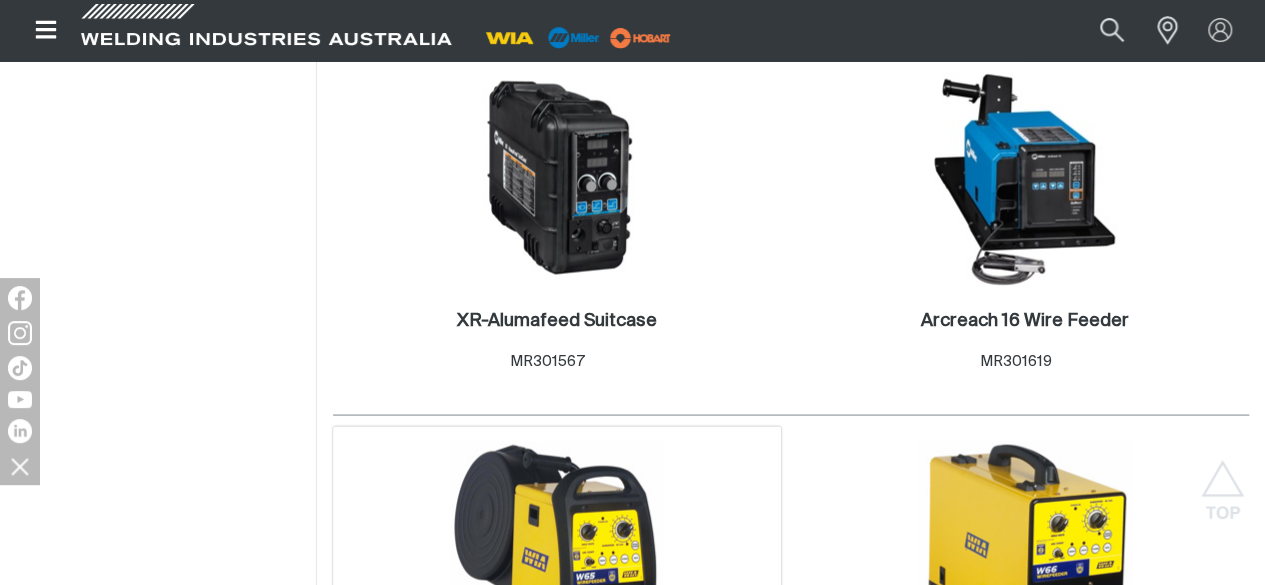 click at bounding box center [557, 548] 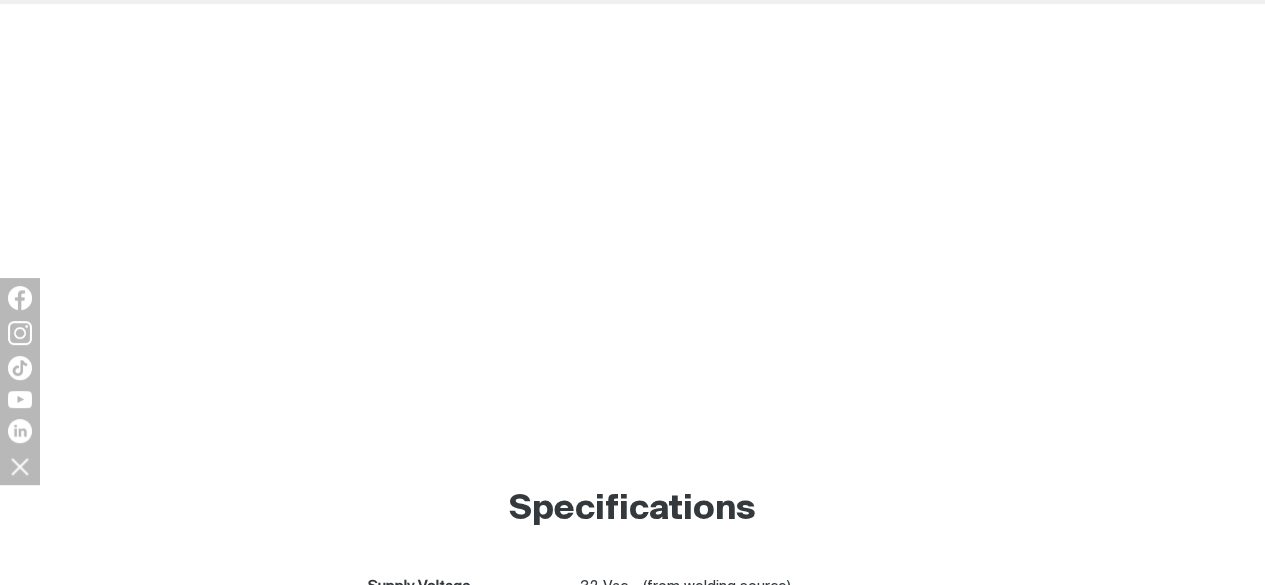 scroll, scrollTop: 0, scrollLeft: 0, axis: both 